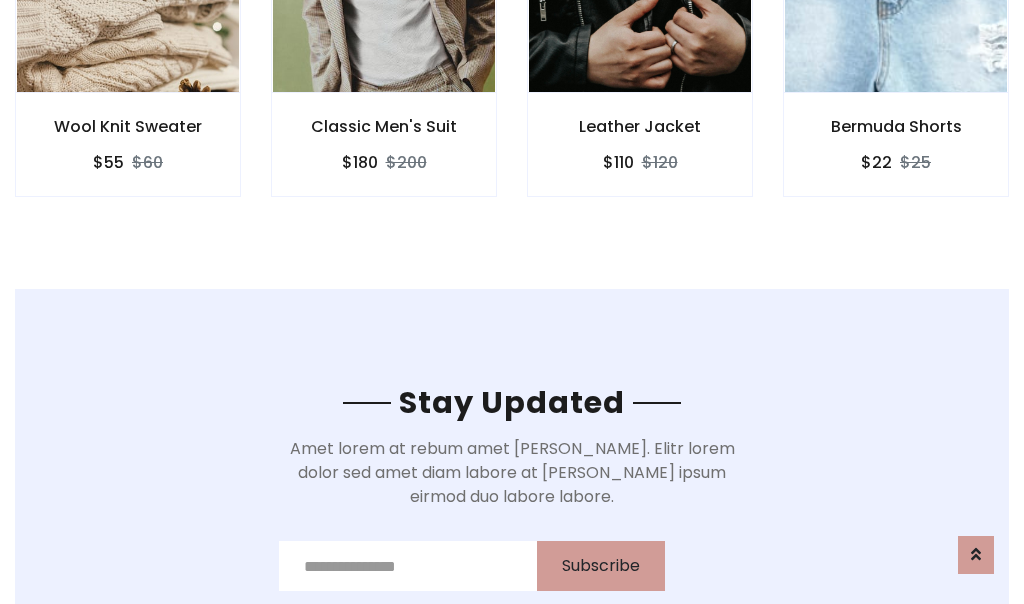 scroll, scrollTop: 3012, scrollLeft: 0, axis: vertical 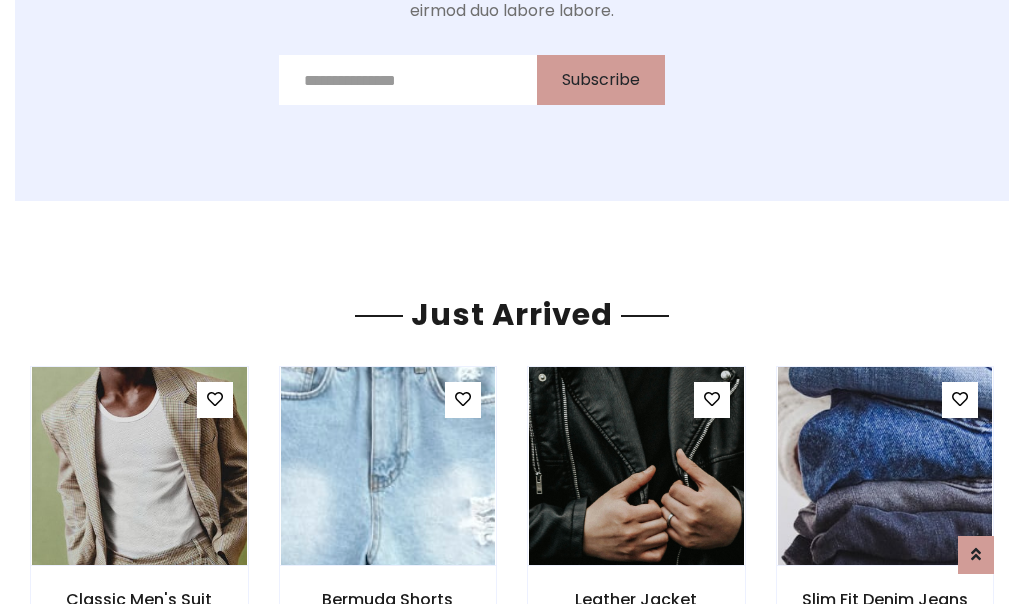 click on "Leather Jacket
$110
$120" at bounding box center [640, -428] 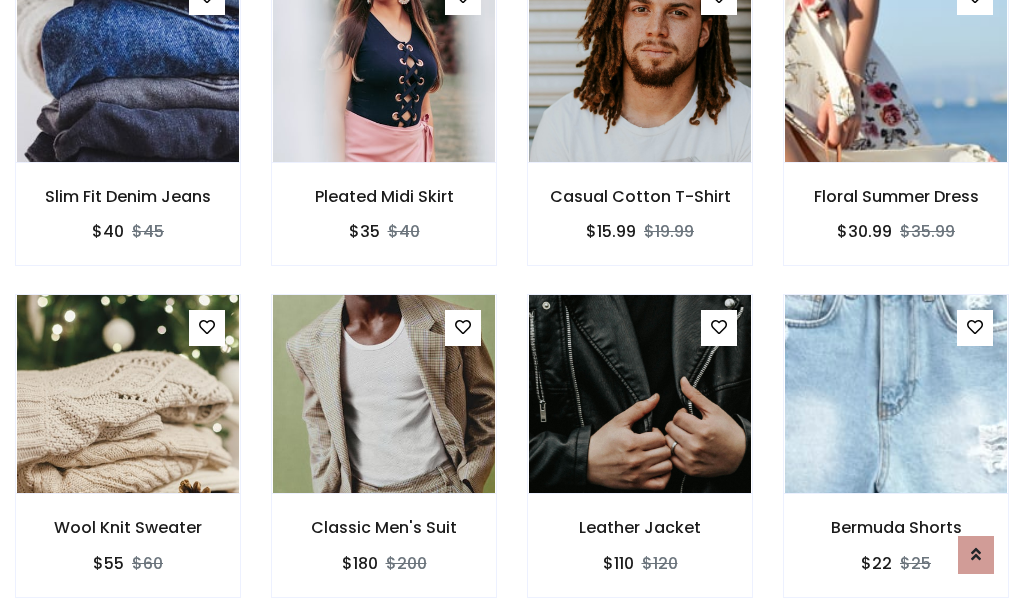 click on "Leather Jacket
$110
$120" at bounding box center (640, 459) 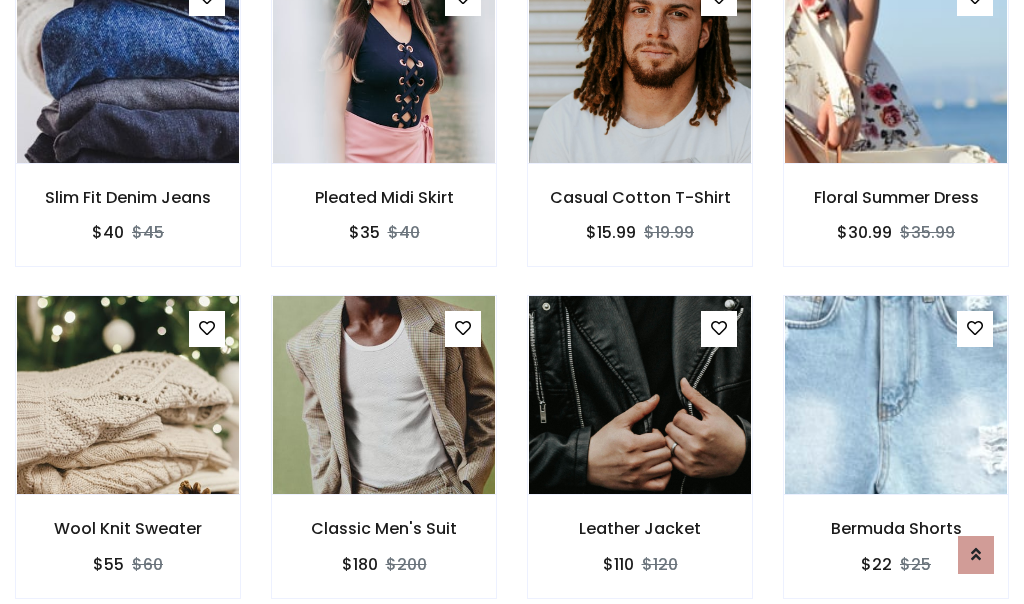 click on "Leather Jacket
$110
$120" at bounding box center [640, 460] 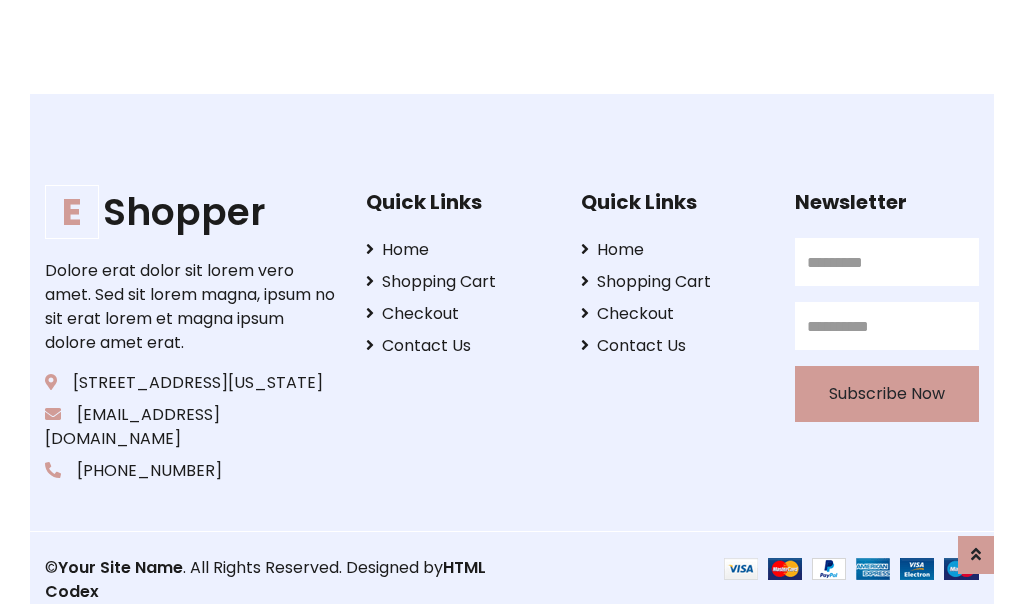 scroll, scrollTop: 3807, scrollLeft: 0, axis: vertical 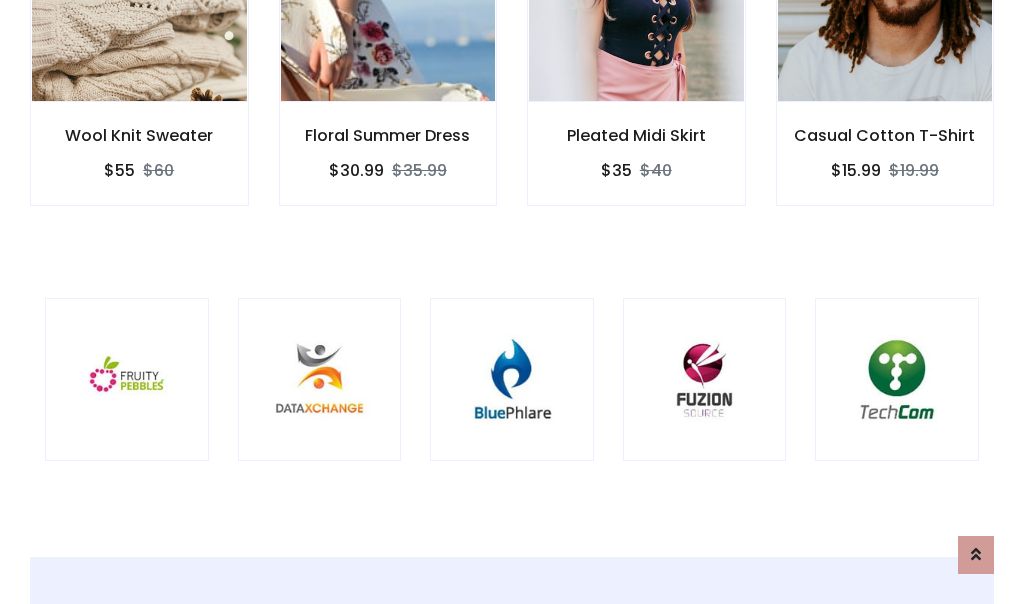 click at bounding box center (512, 380) 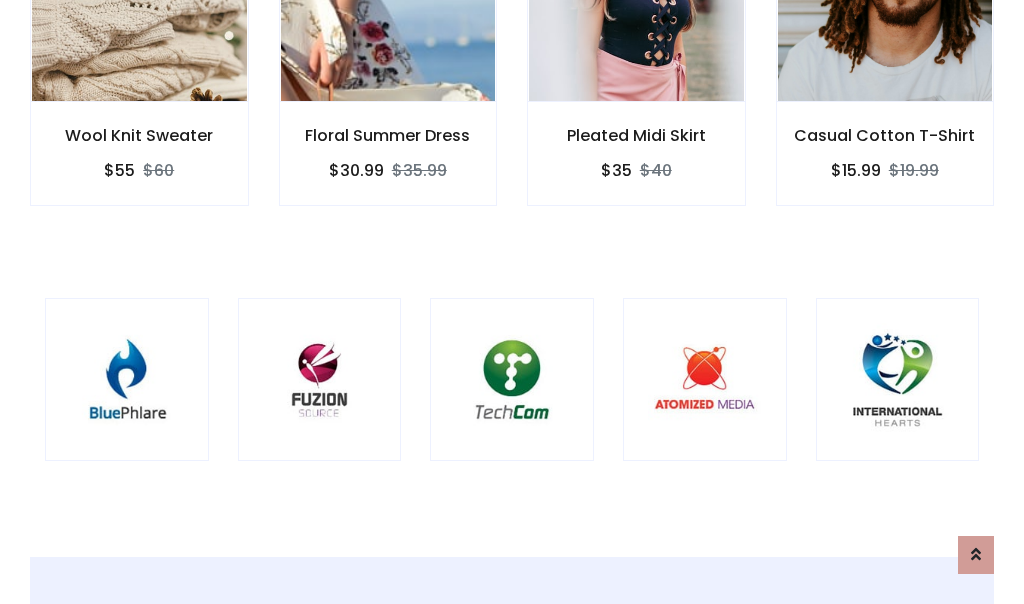 click at bounding box center [512, 380] 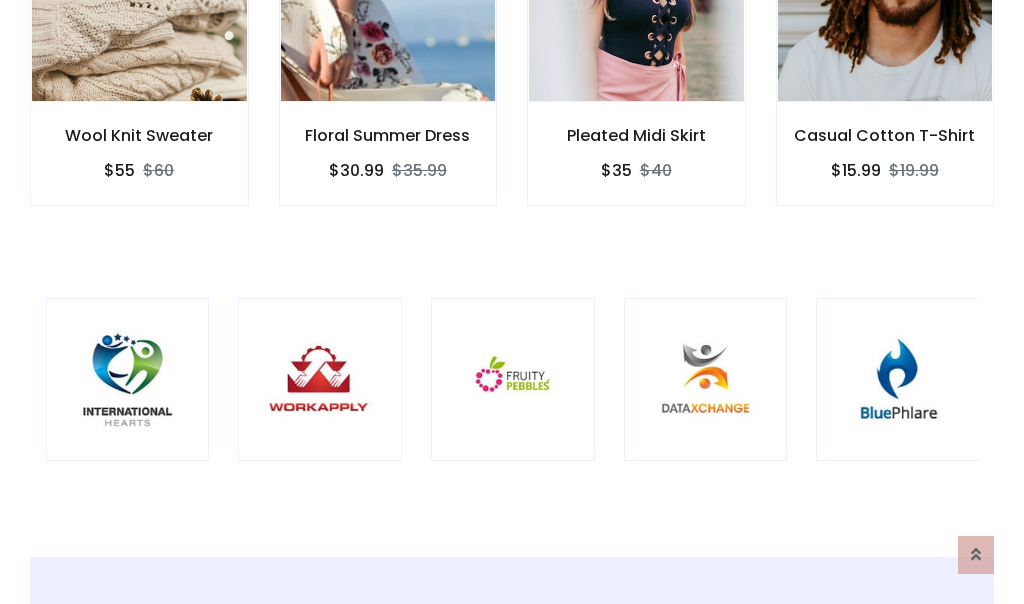 scroll, scrollTop: 0, scrollLeft: 0, axis: both 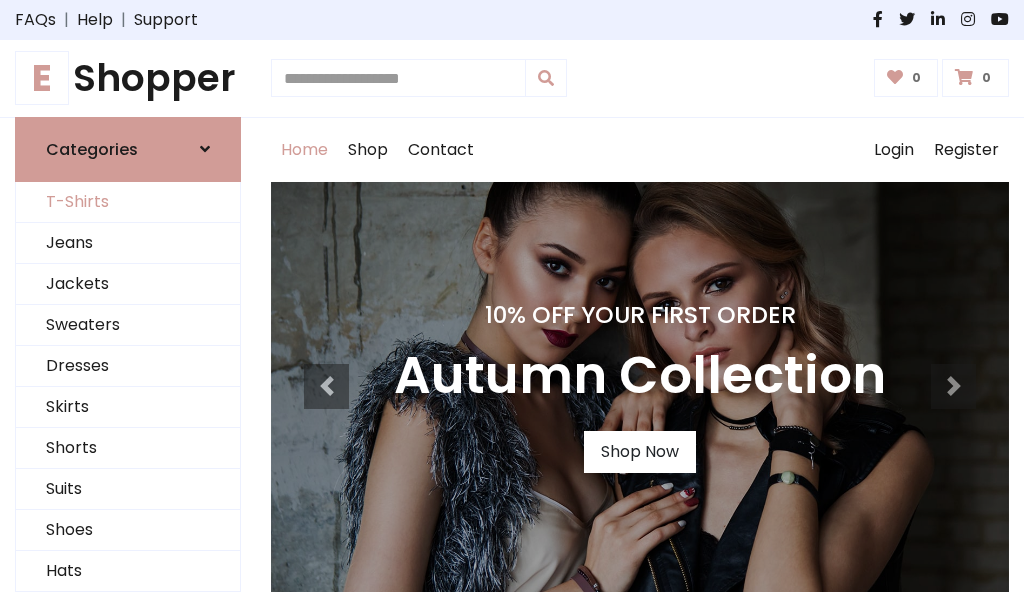 click on "T-Shirts" at bounding box center (128, 202) 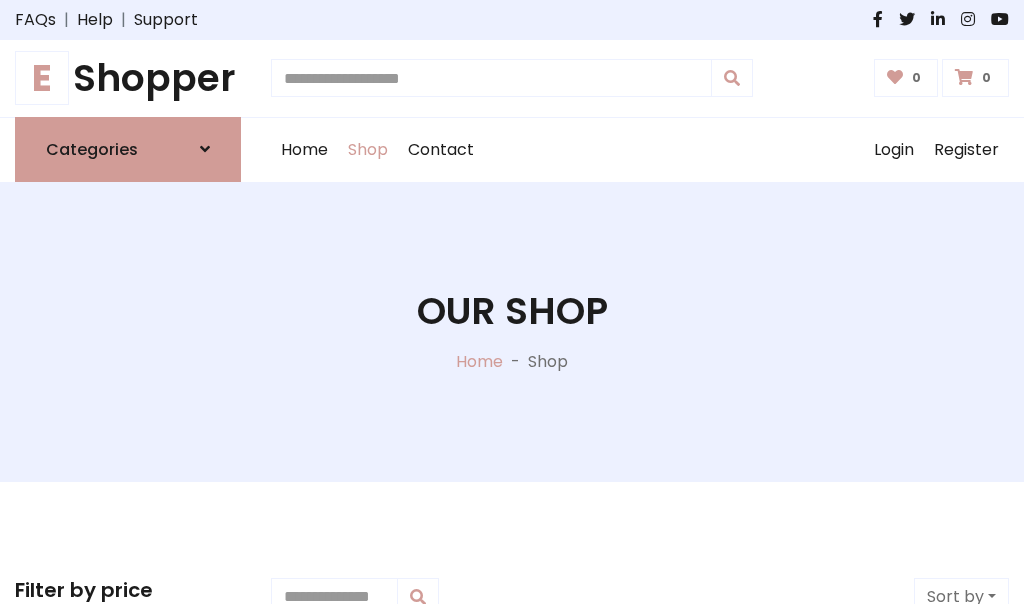 scroll, scrollTop: 802, scrollLeft: 0, axis: vertical 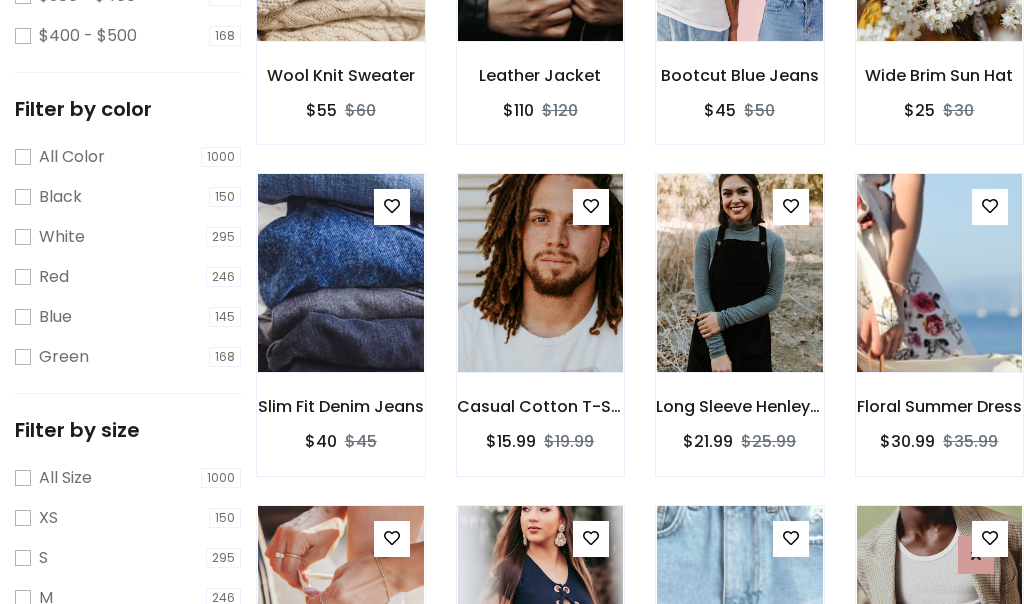 click at bounding box center (340, -58) 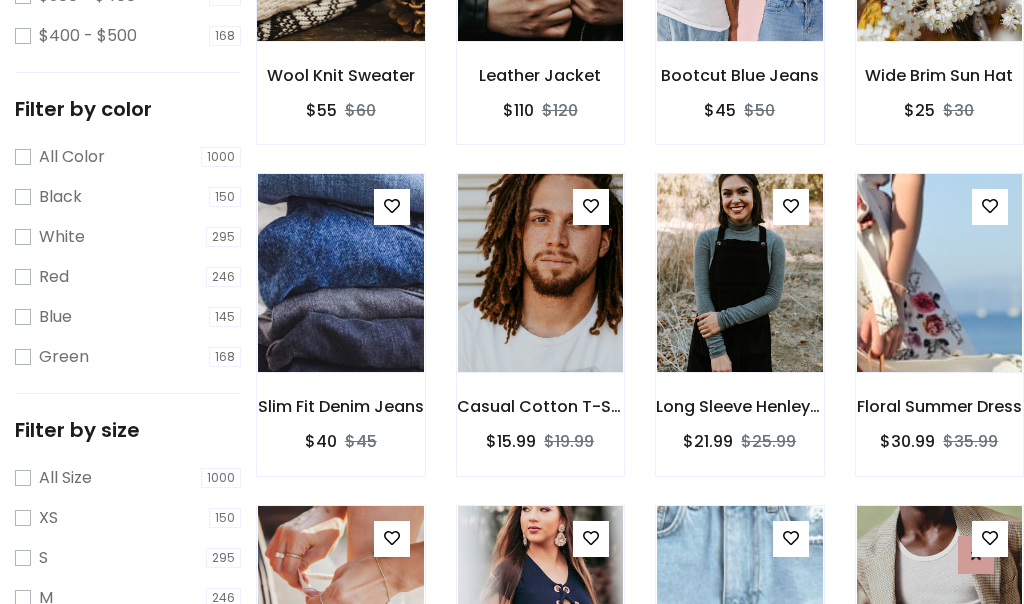 scroll, scrollTop: 701, scrollLeft: 0, axis: vertical 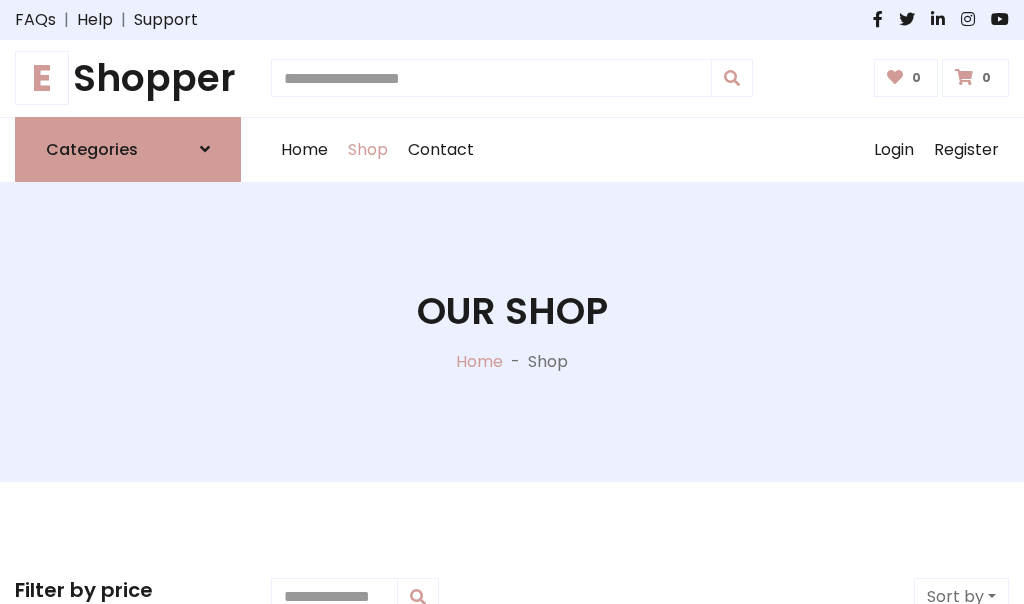 click on "E Shopper" at bounding box center [128, 78] 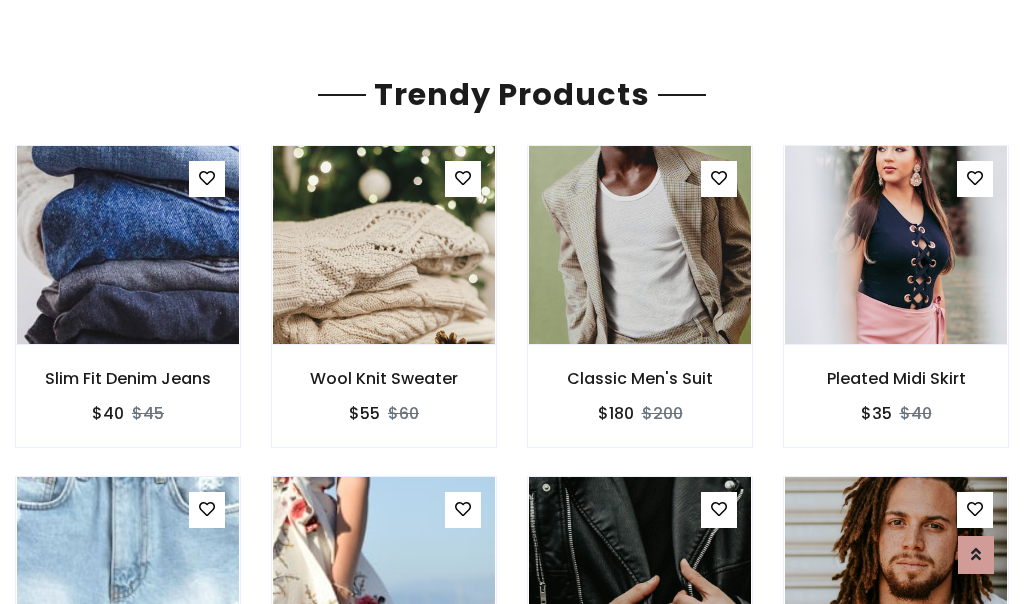 scroll, scrollTop: 118, scrollLeft: 0, axis: vertical 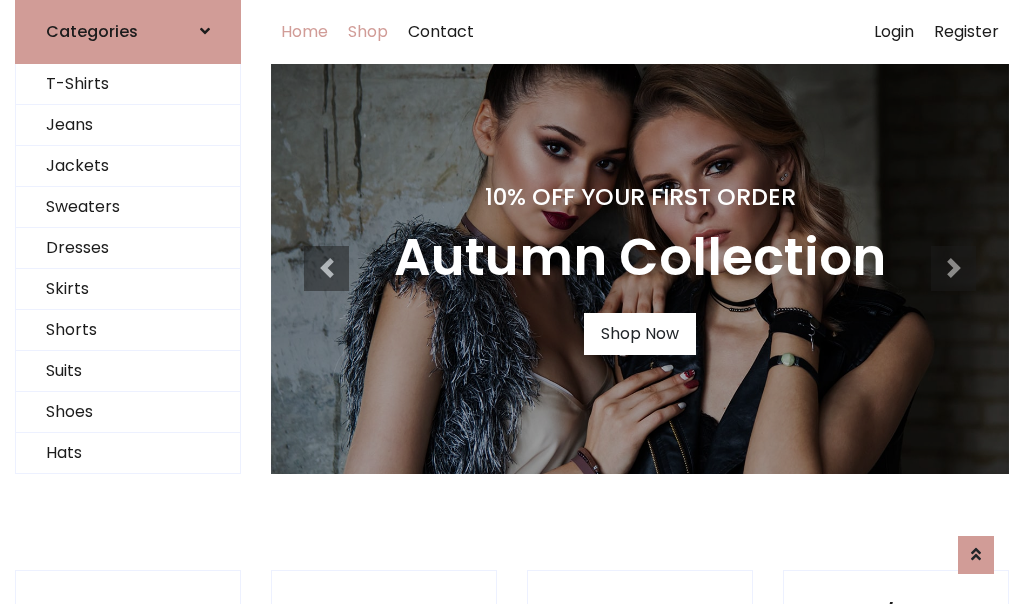 click on "Shop" at bounding box center (368, 32) 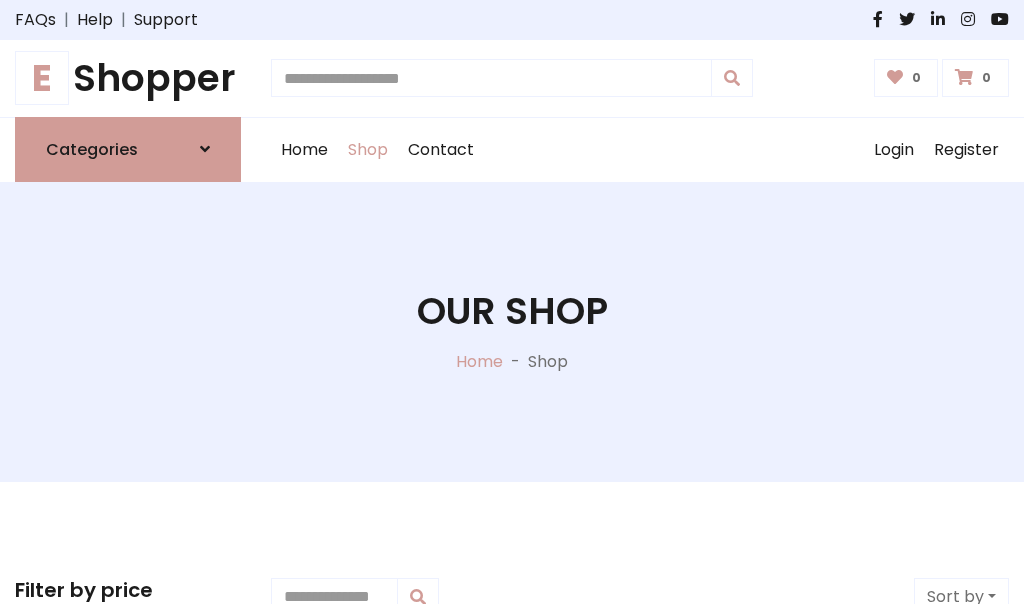 scroll, scrollTop: 0, scrollLeft: 0, axis: both 